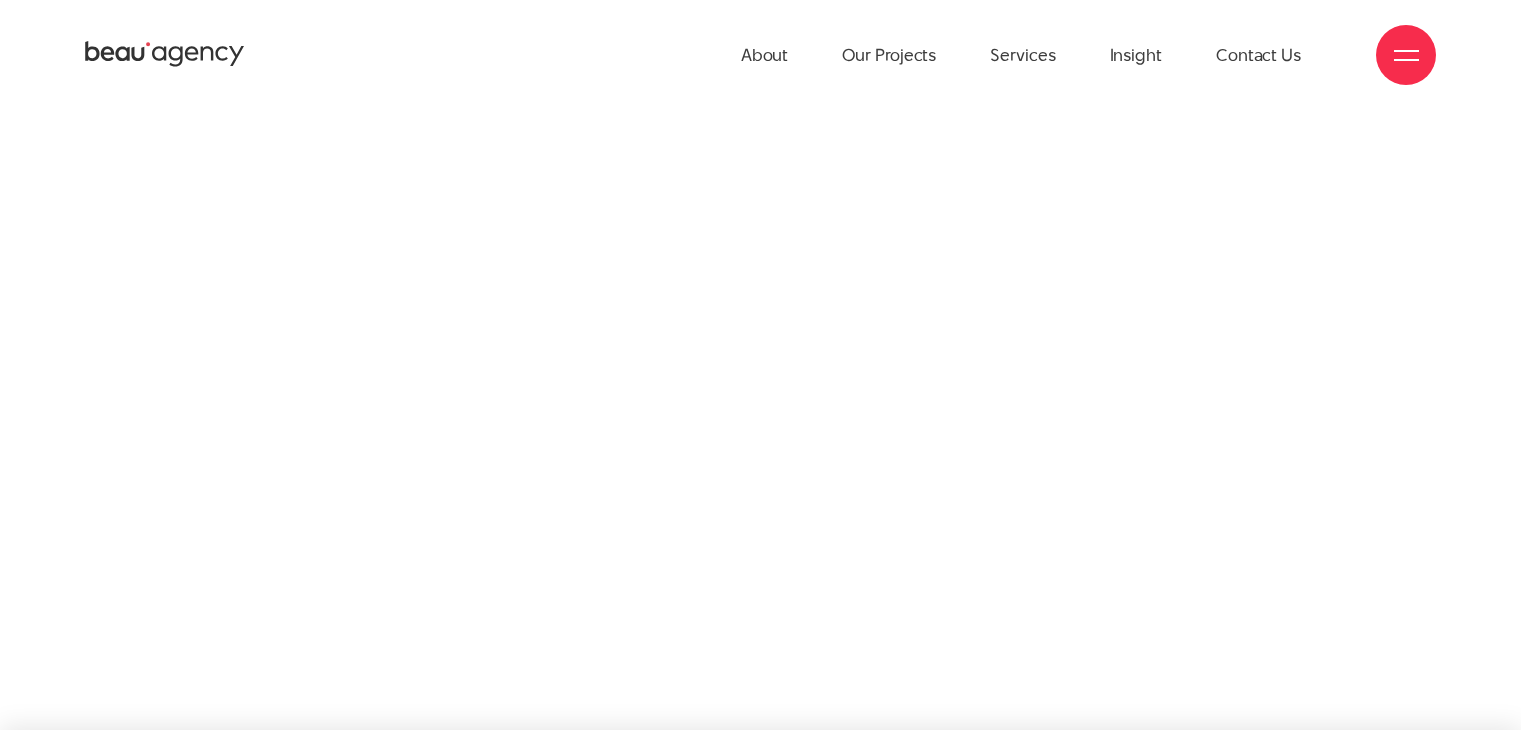 scroll, scrollTop: 0, scrollLeft: 0, axis: both 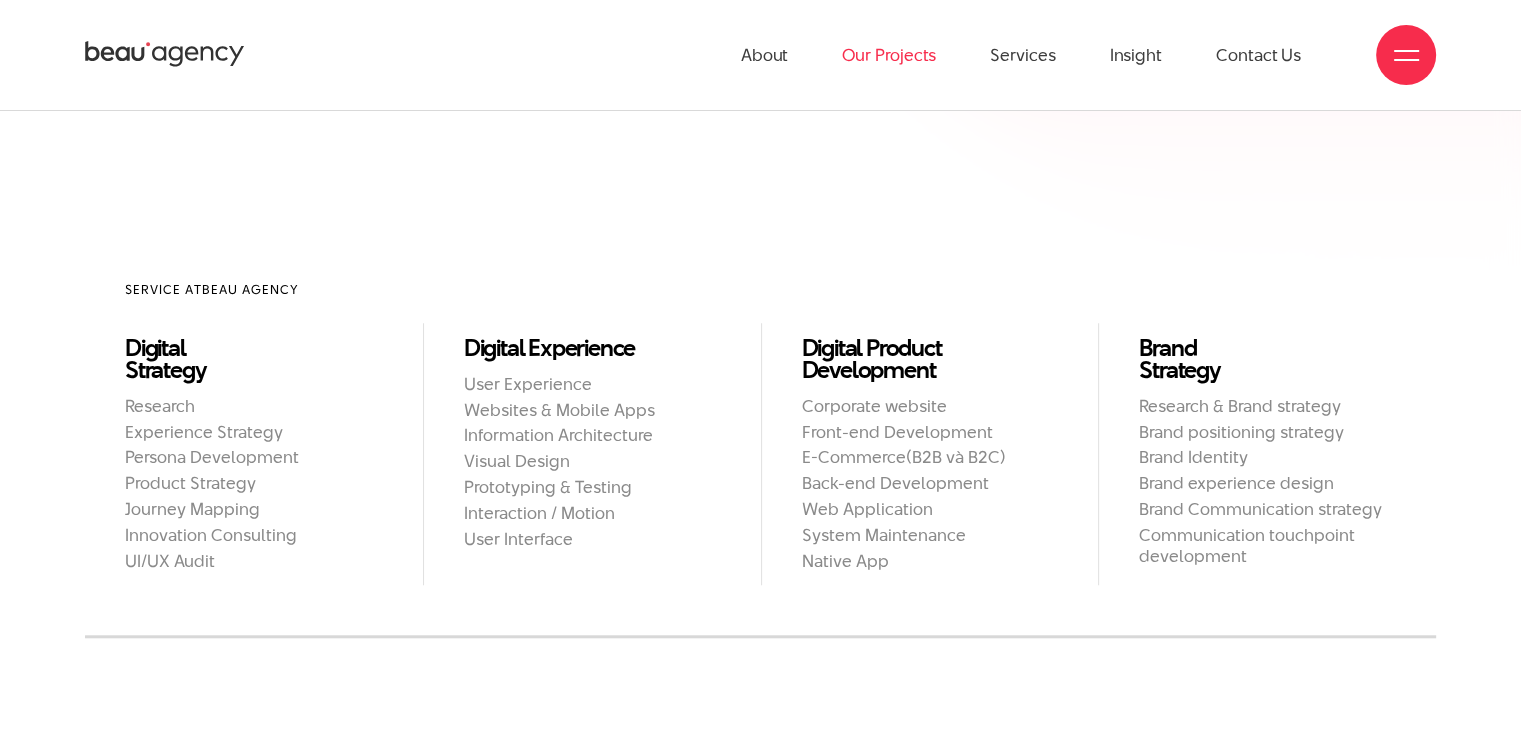 click on "Our Projects" at bounding box center (889, 55) 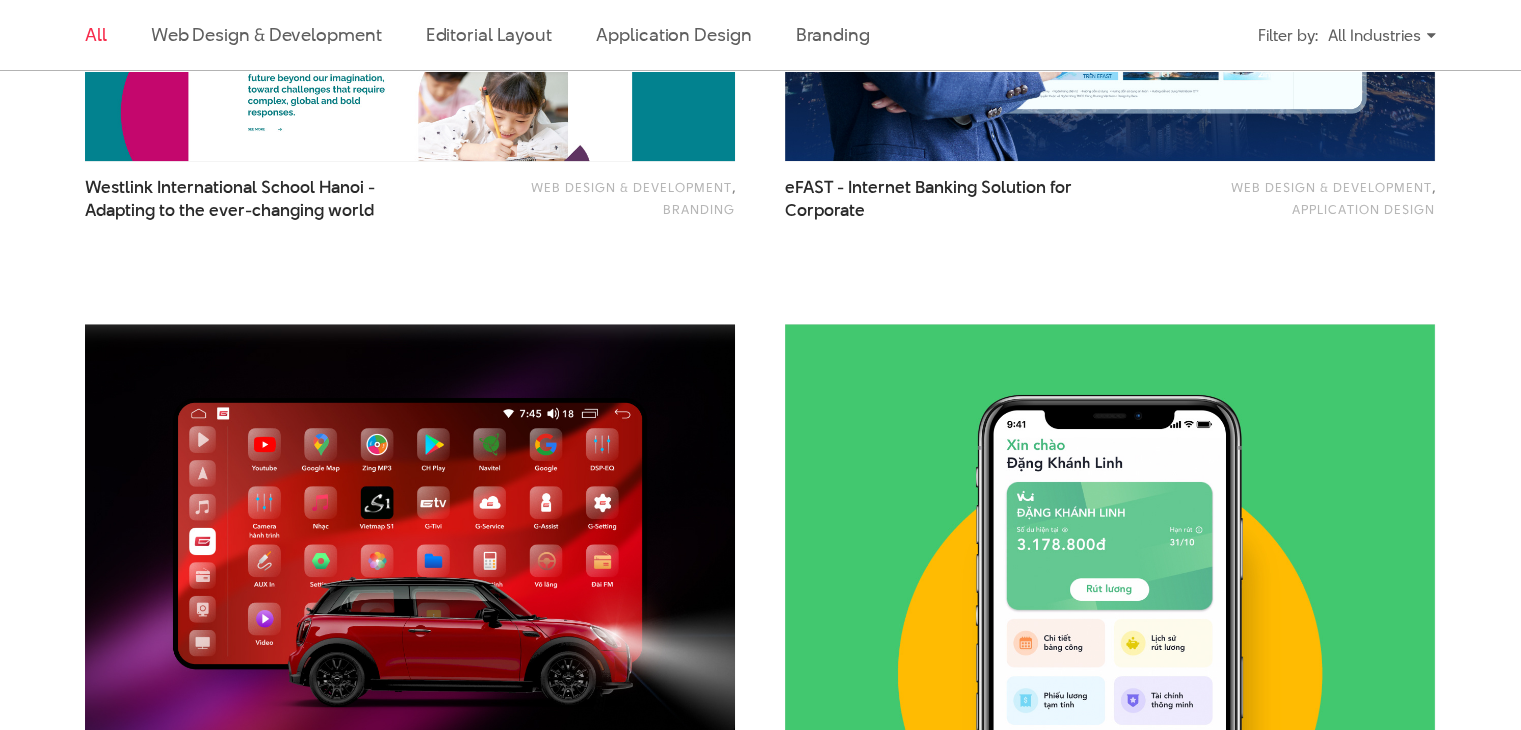 scroll, scrollTop: 2800, scrollLeft: 0, axis: vertical 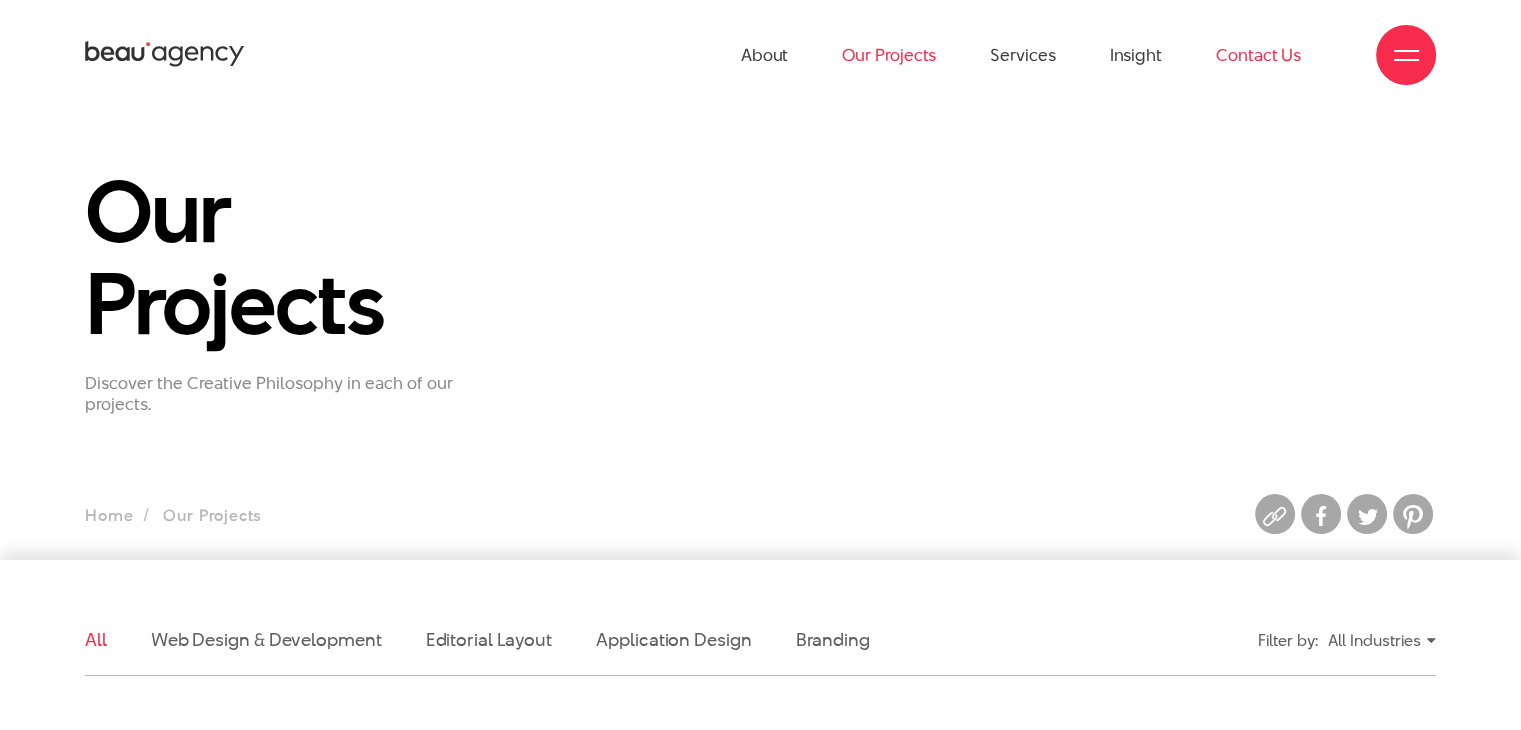click on "Contact Us" at bounding box center [1258, 55] 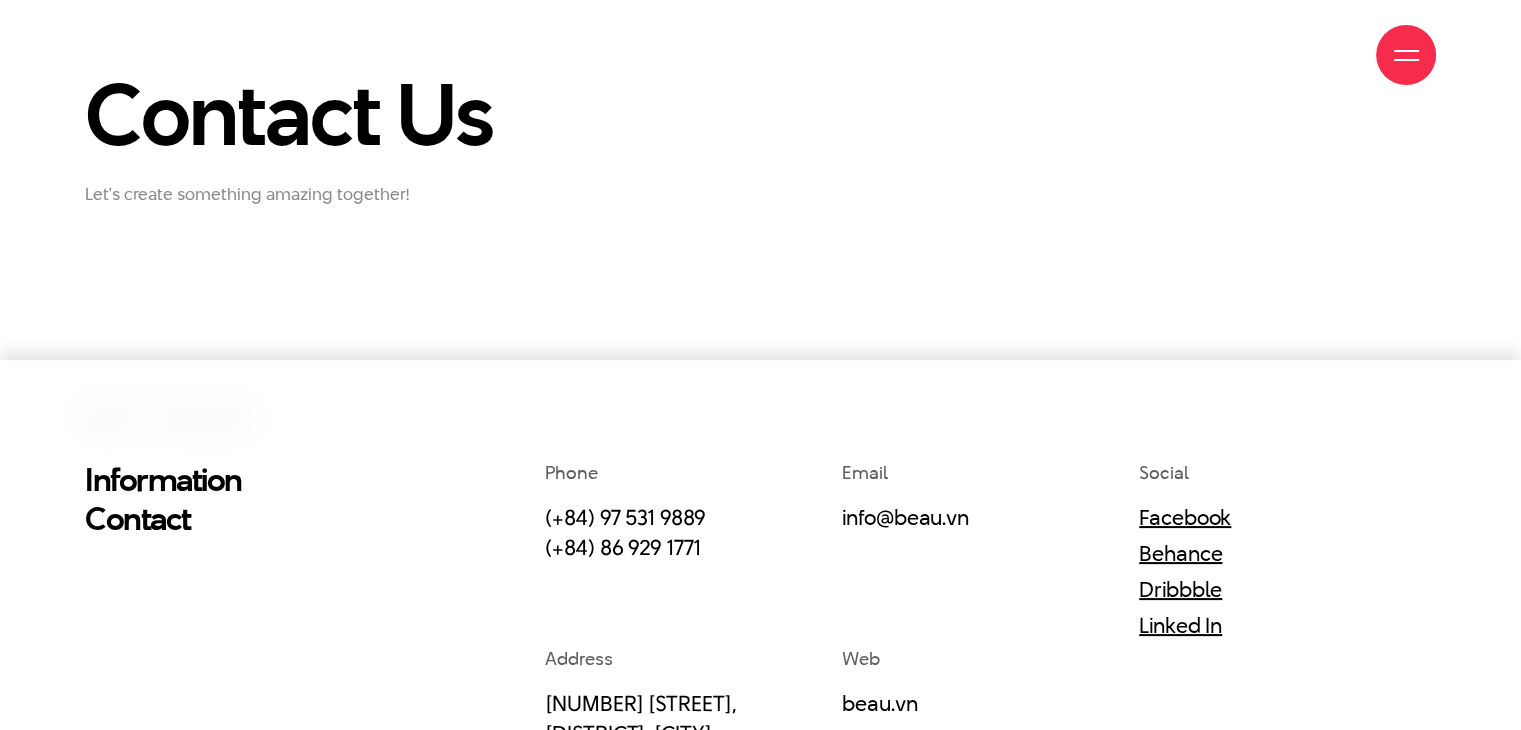 scroll, scrollTop: 400, scrollLeft: 0, axis: vertical 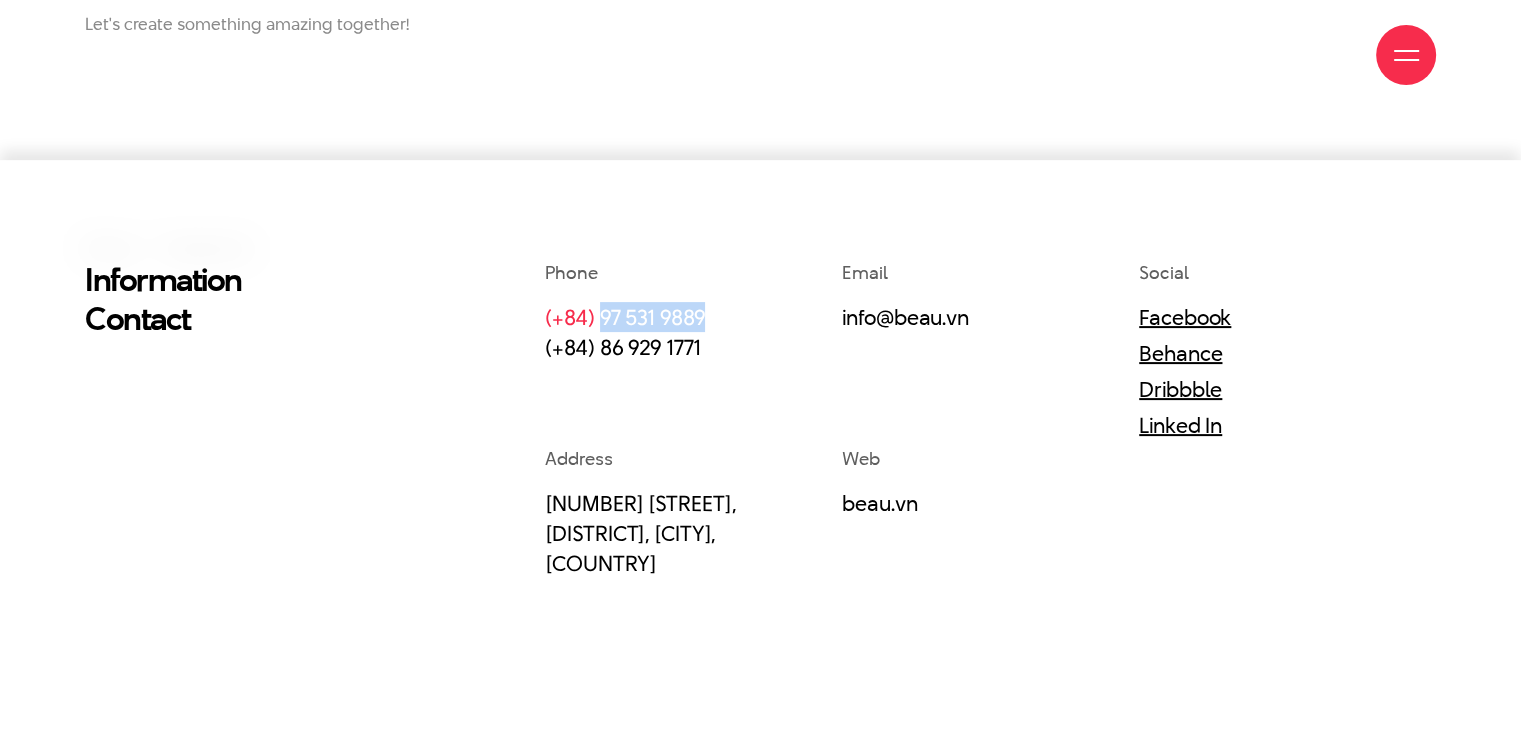 drag, startPoint x: 714, startPoint y: 321, endPoint x: 600, endPoint y: 308, distance: 114.73883 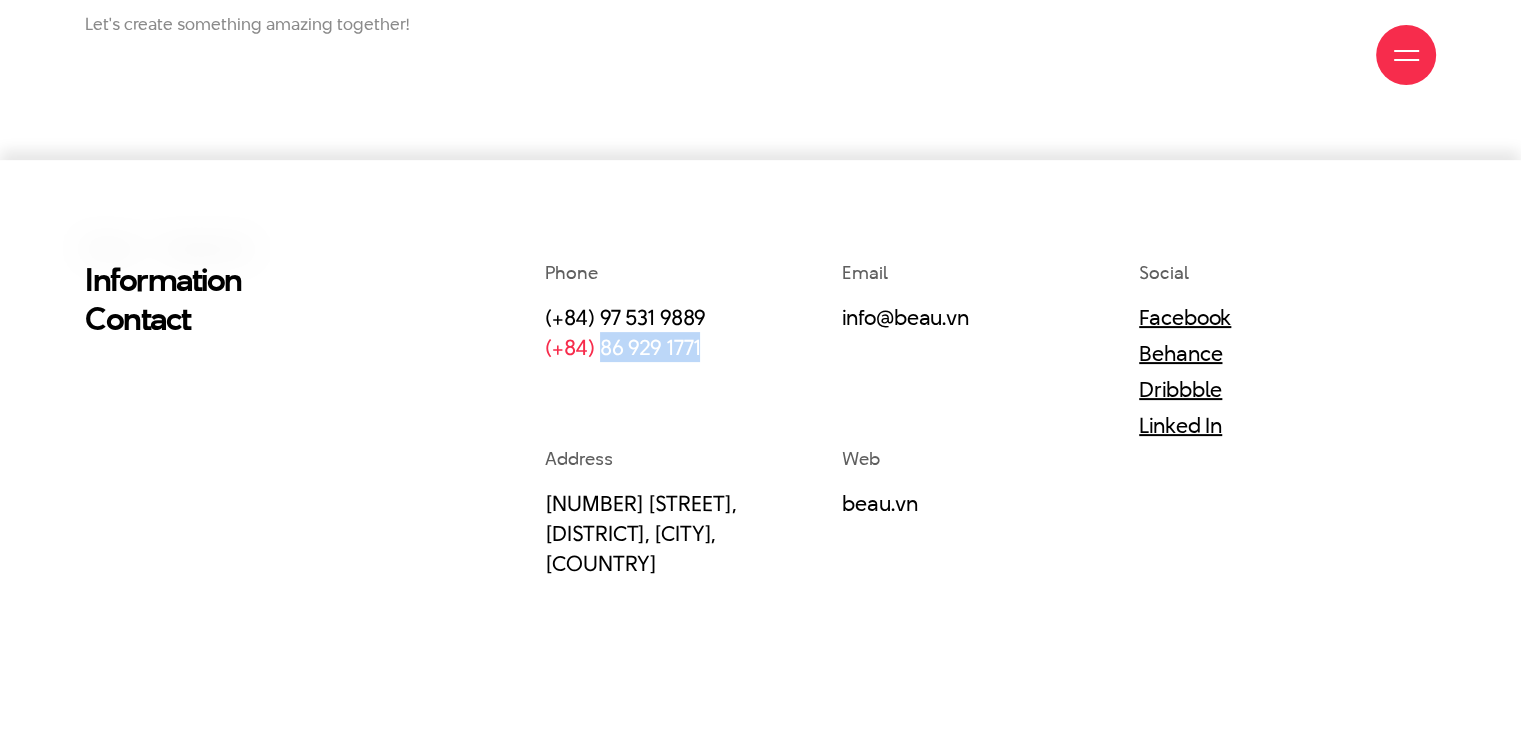 drag, startPoint x: 717, startPoint y: 351, endPoint x: 599, endPoint y: 337, distance: 118.82761 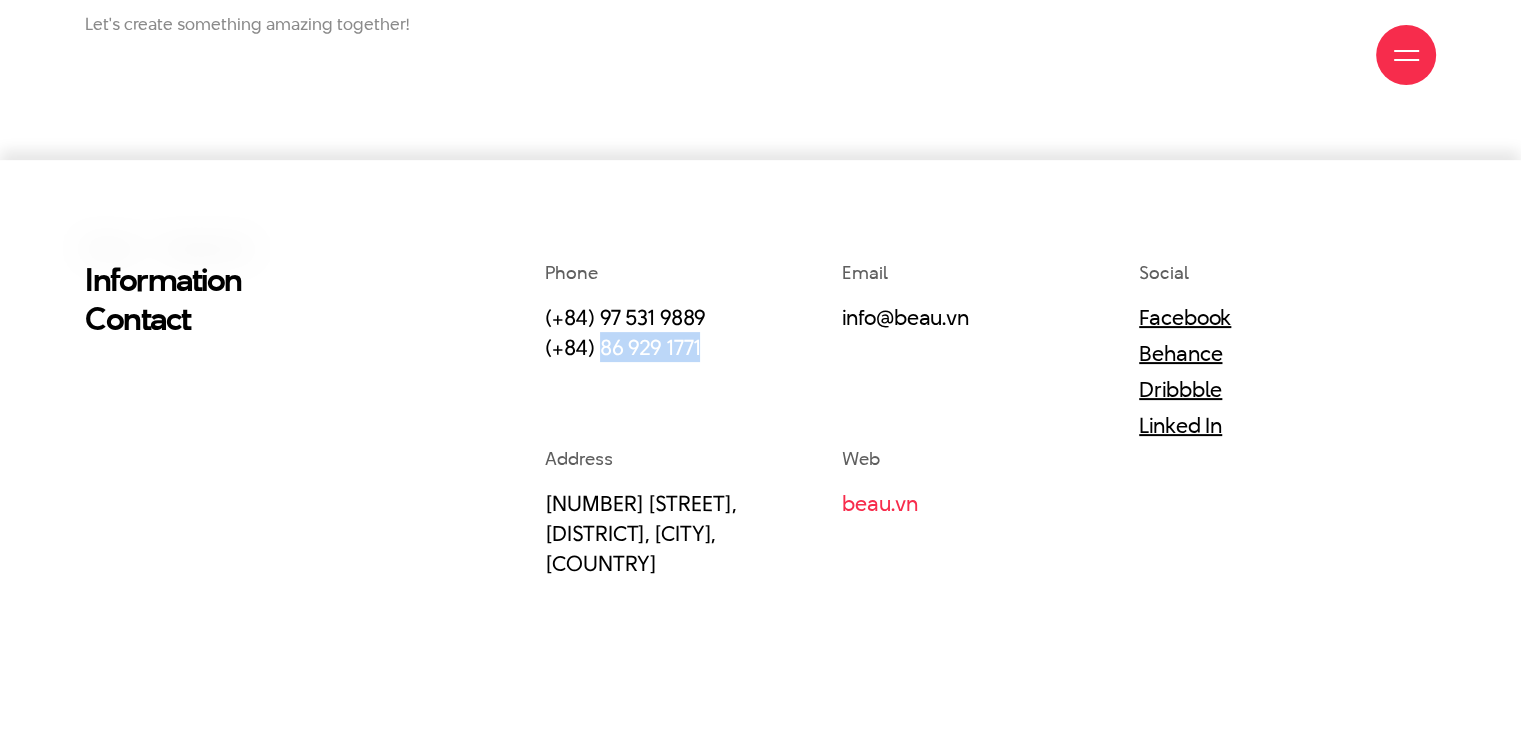 click on "beau.vn" at bounding box center [879, 503] 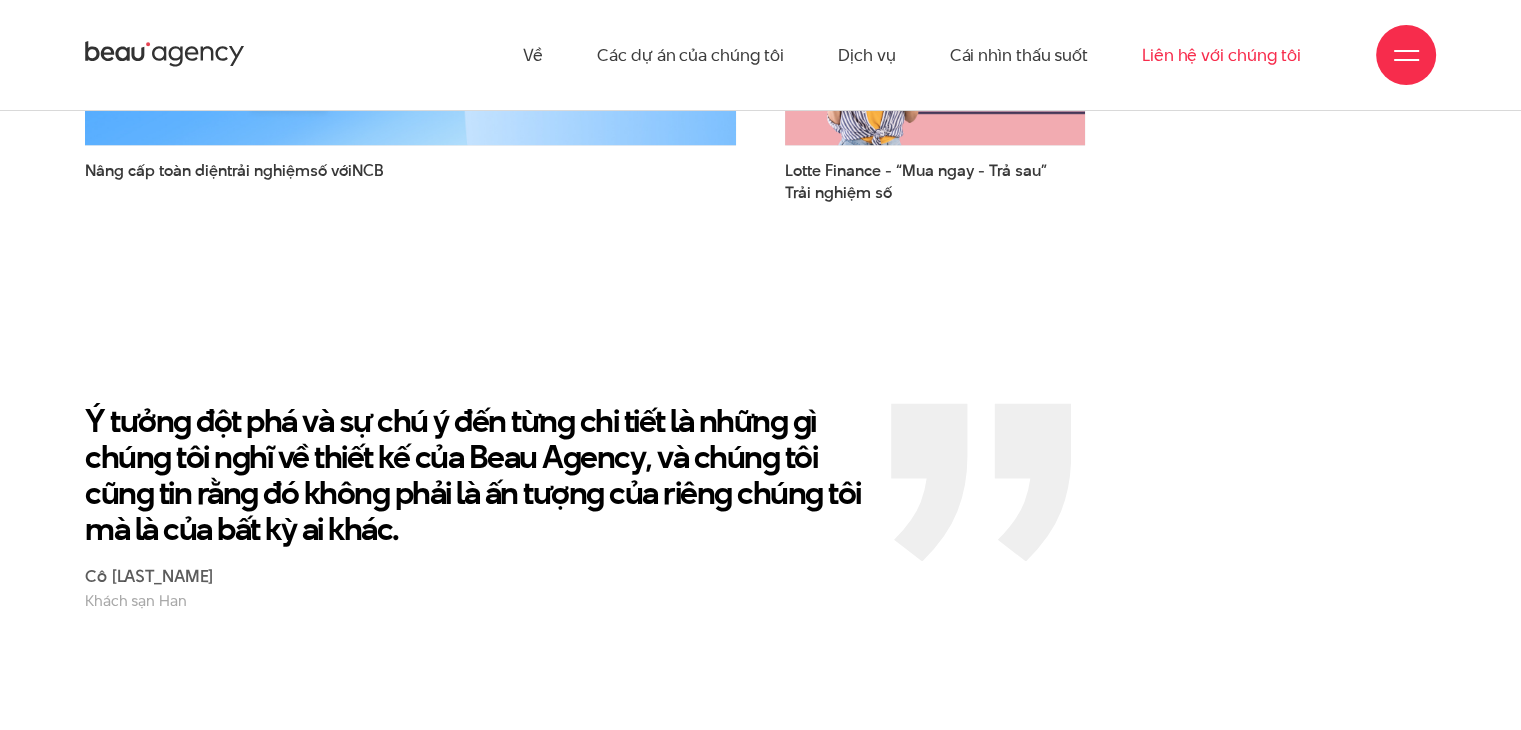 scroll, scrollTop: 2387, scrollLeft: 0, axis: vertical 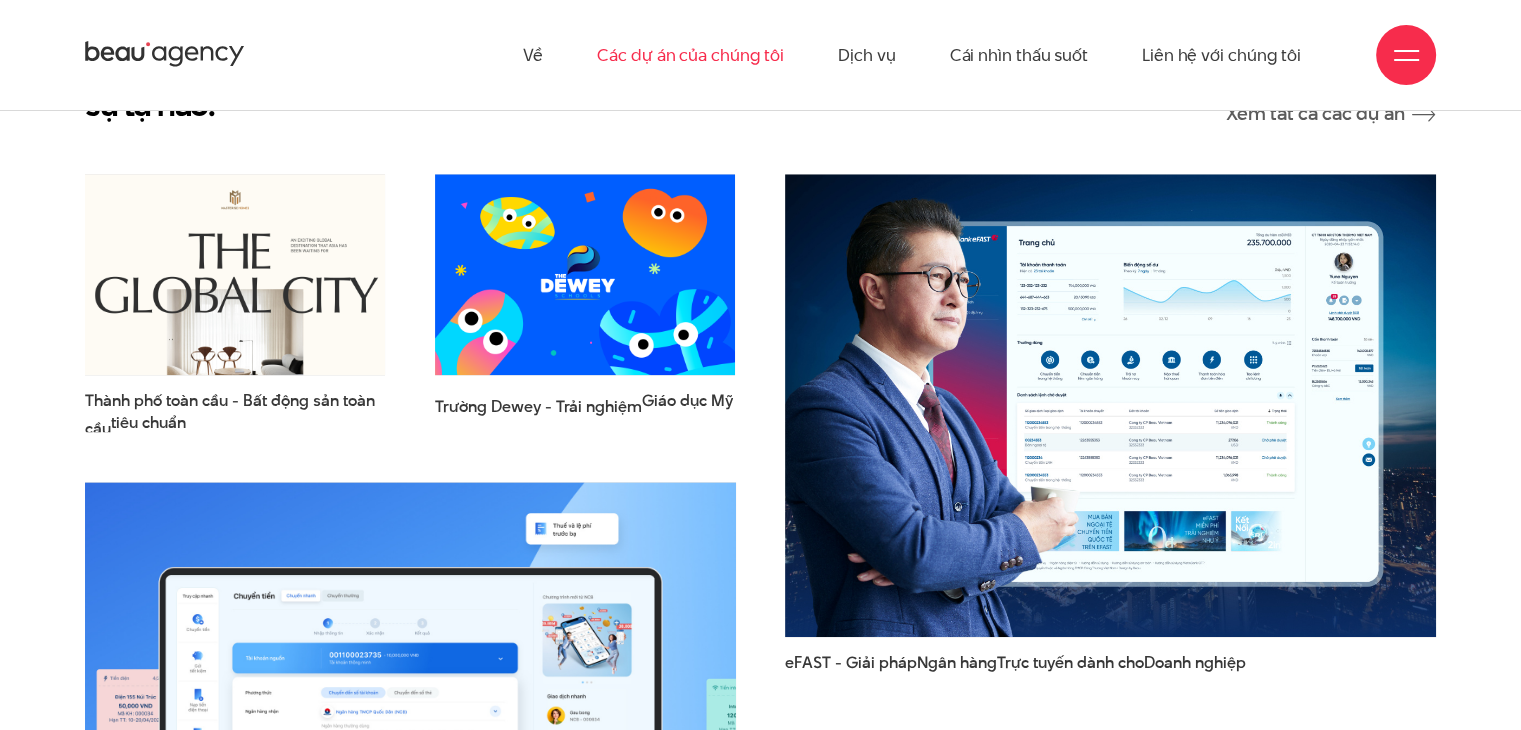 click on "Các dự án của chúng tôi" at bounding box center (690, 55) 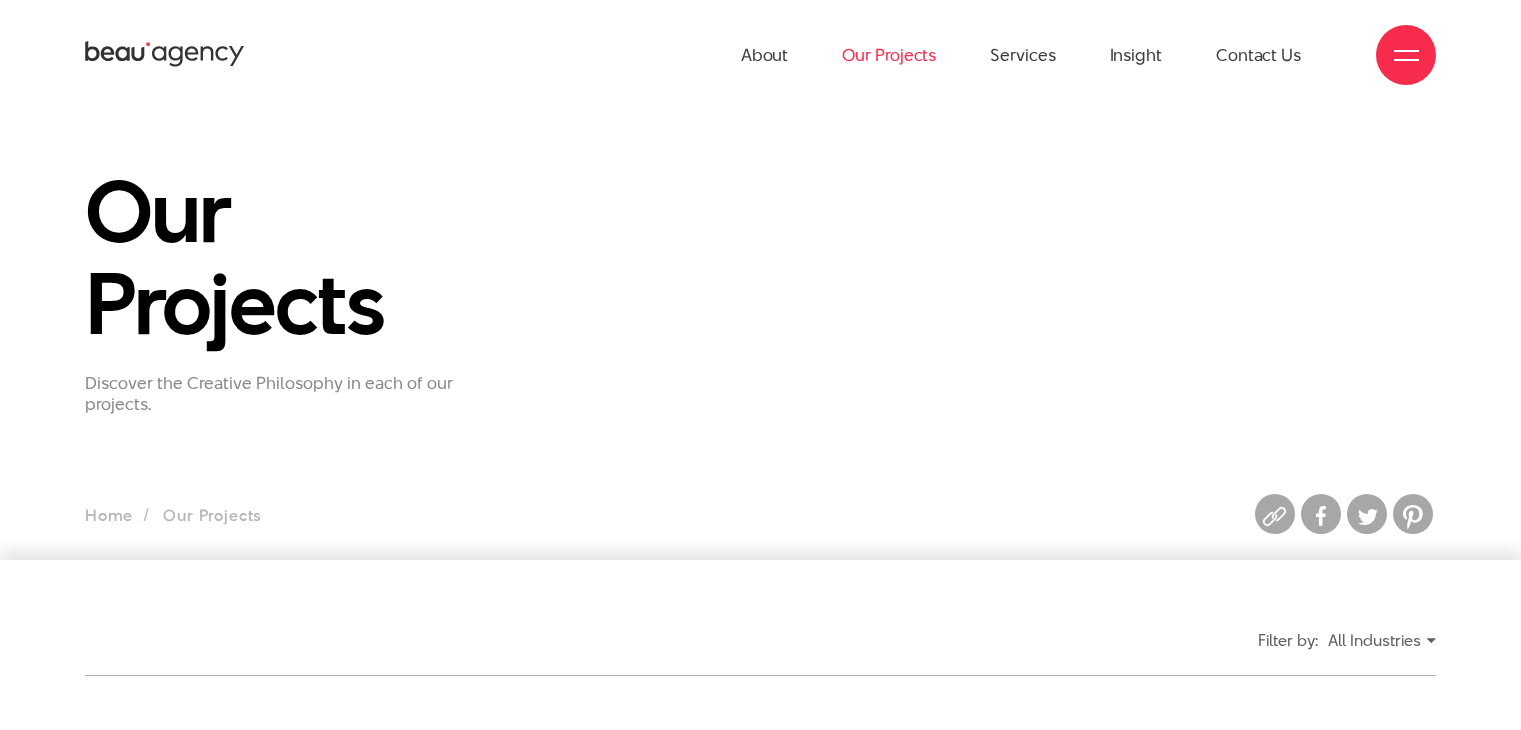 scroll, scrollTop: 0, scrollLeft: 0, axis: both 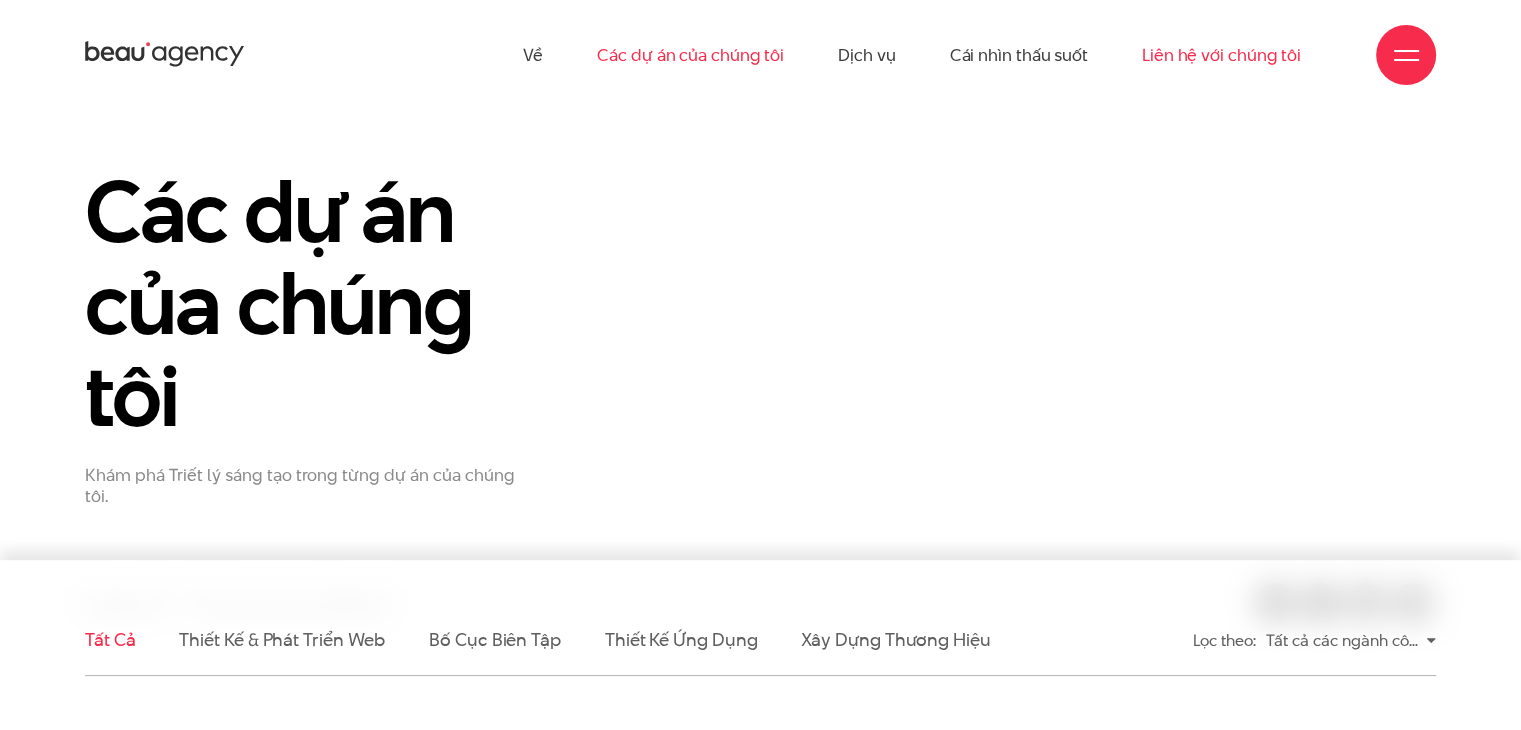 click on "Liên hệ với chúng tôi" at bounding box center [1221, 55] 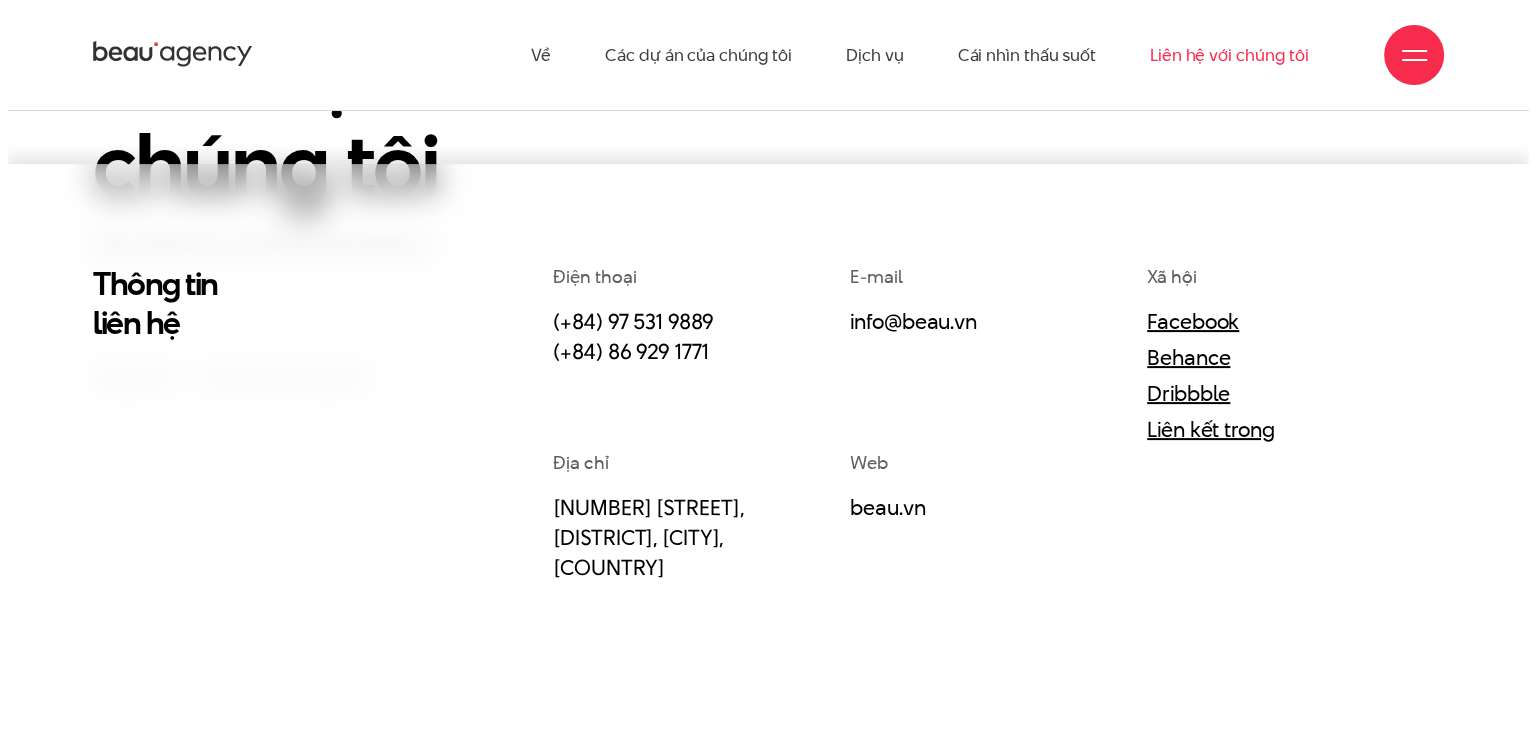 scroll, scrollTop: 376, scrollLeft: 0, axis: vertical 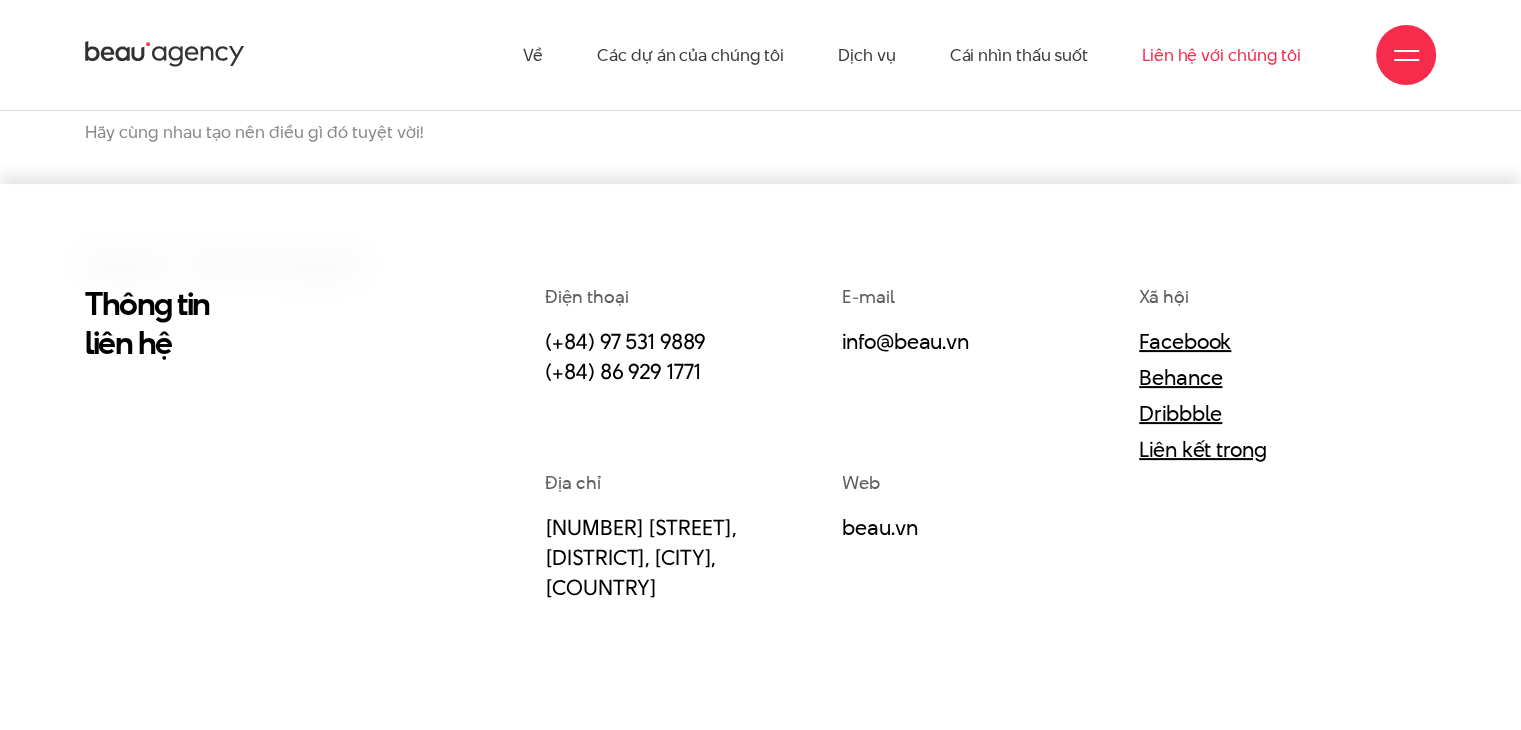 click on "Về
Các dự án của chúng tôi
Dịch vụ
Cái nhìn thấu suốt
Liên hệ với chúng tôi" at bounding box center (760, 55) 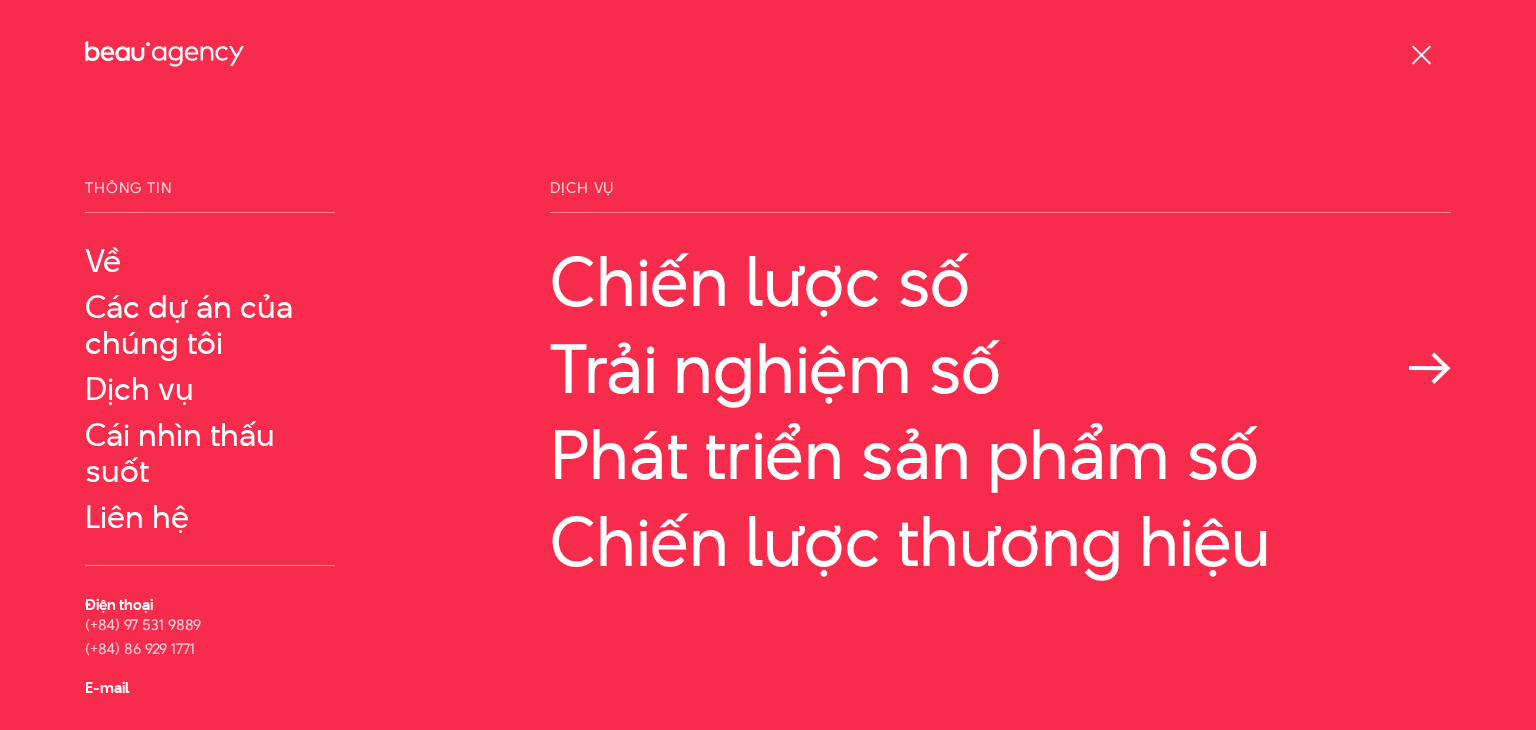 scroll, scrollTop: 150, scrollLeft: 0, axis: vertical 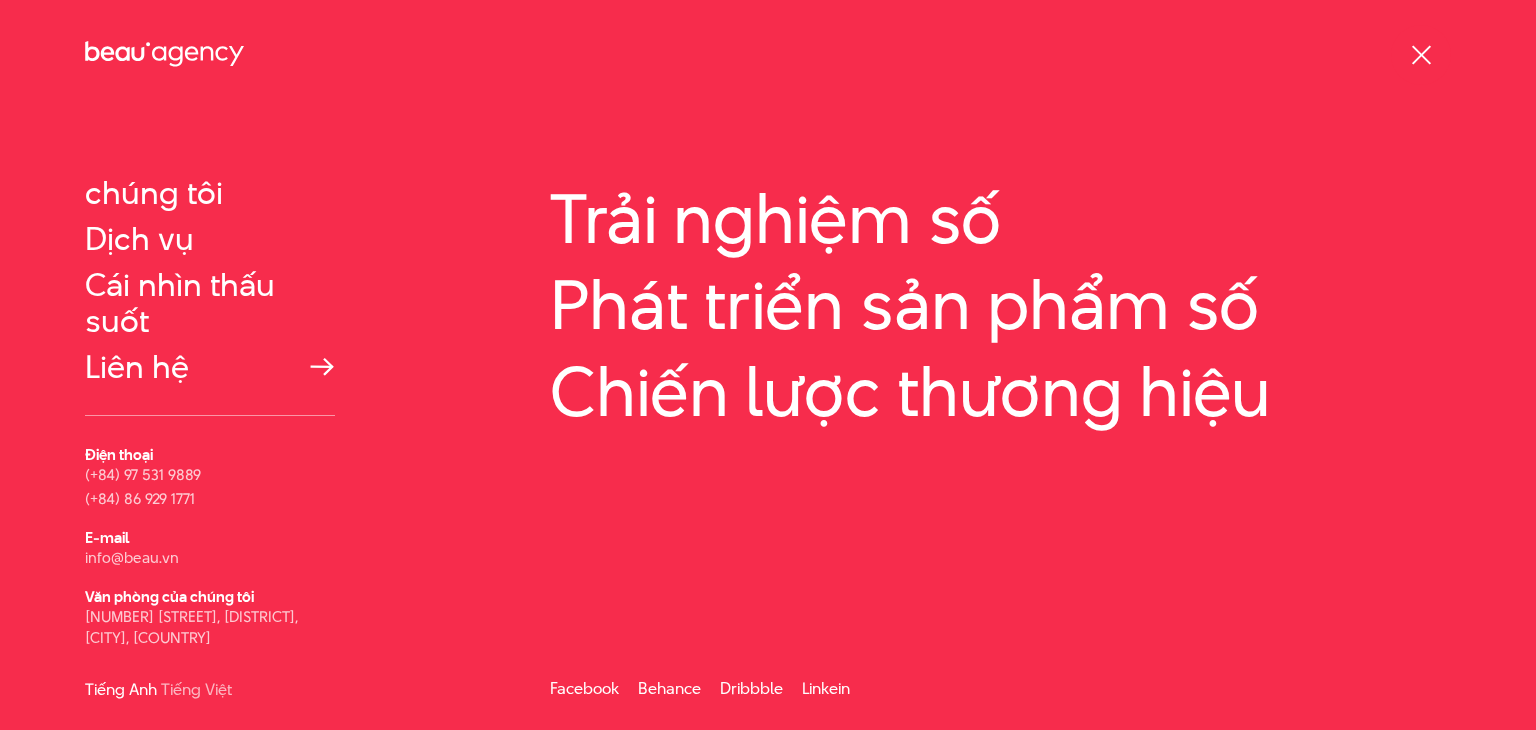 click on "Liên hệ" at bounding box center [137, 366] 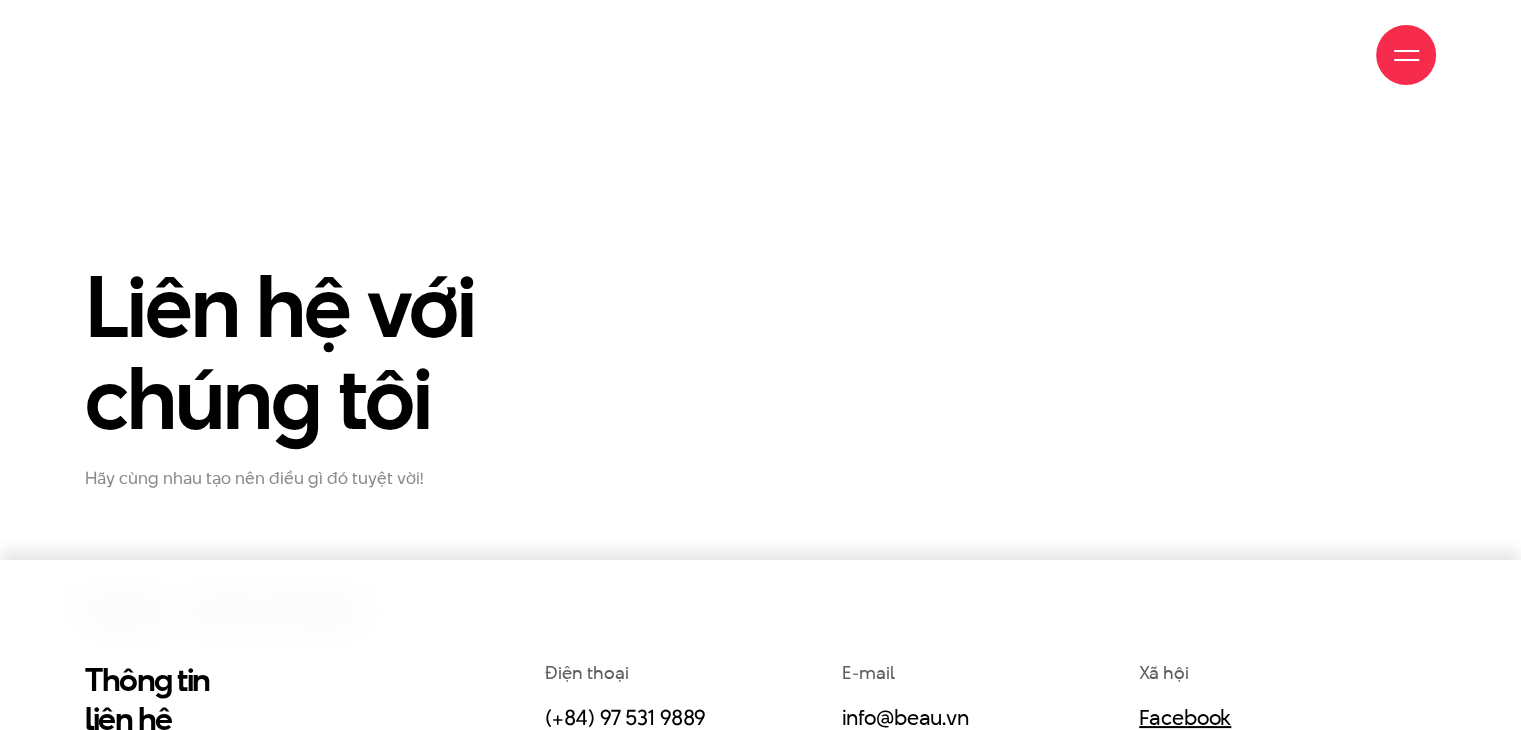 scroll, scrollTop: 400, scrollLeft: 0, axis: vertical 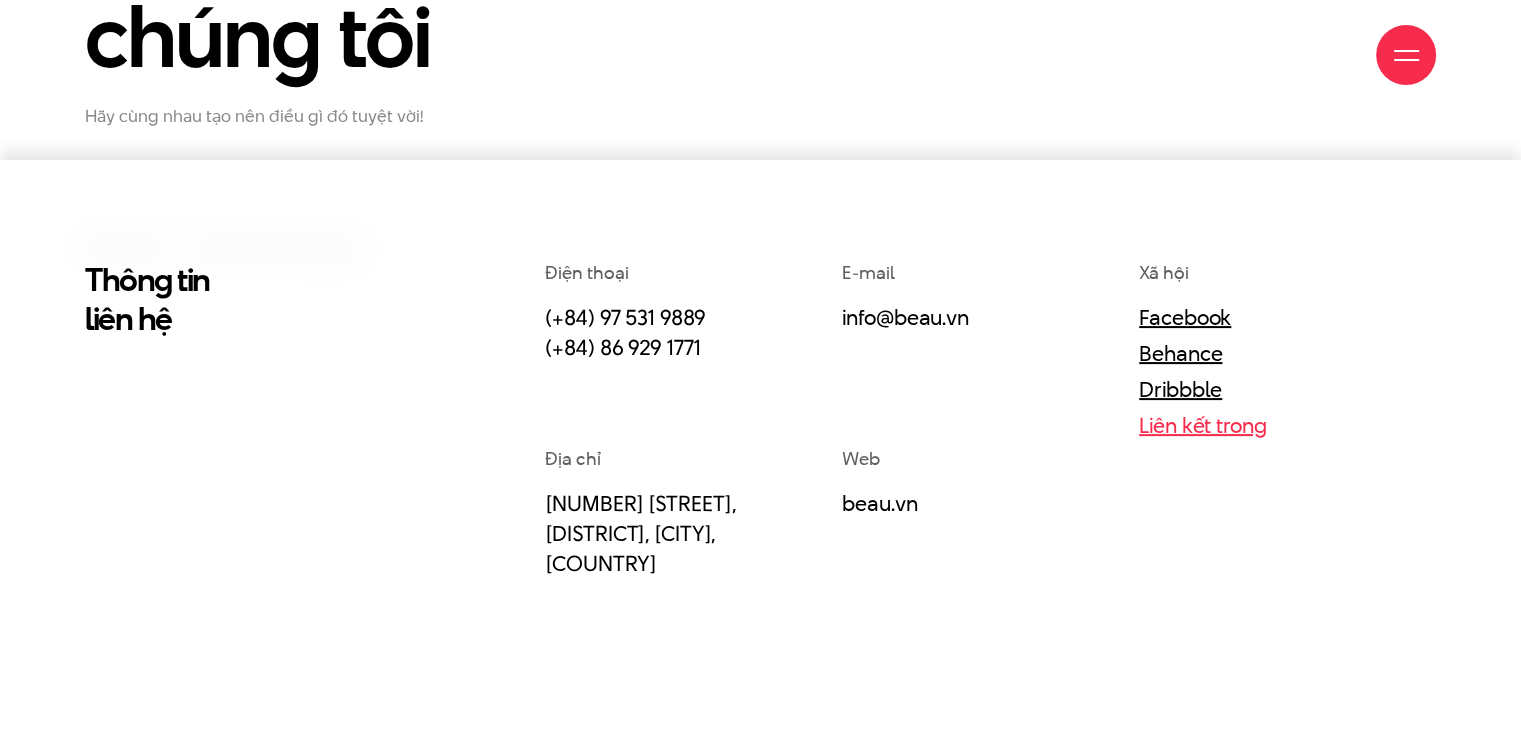 click on "Liên kết trong" at bounding box center (1202, 425) 